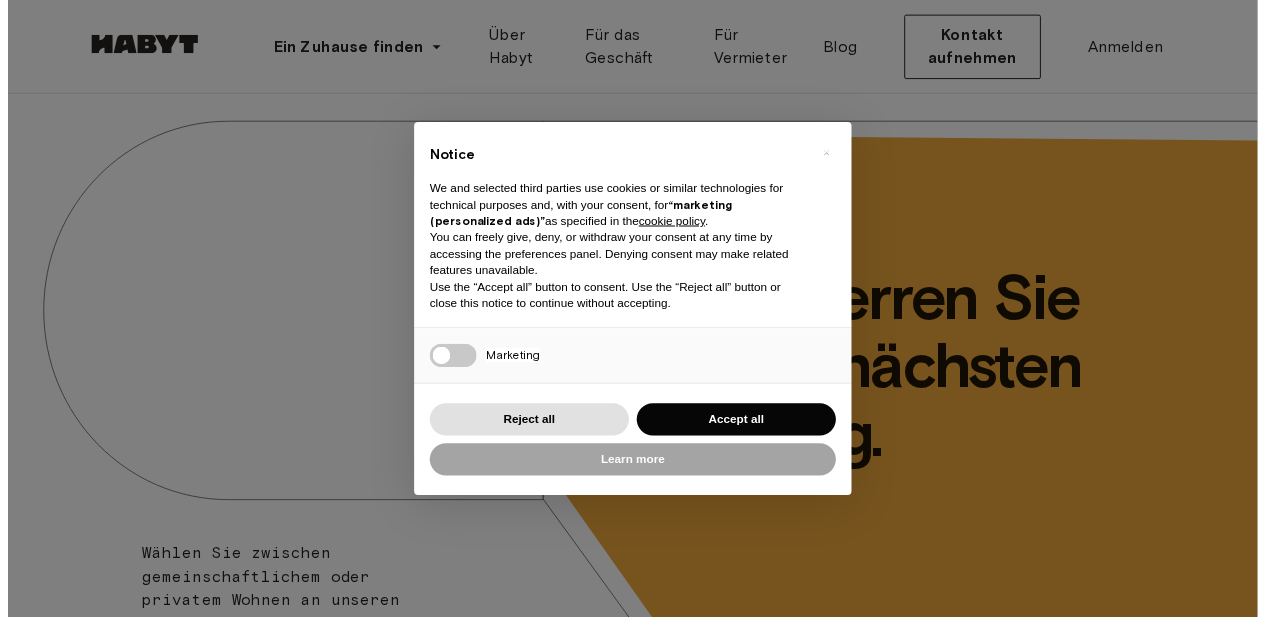 scroll, scrollTop: 0, scrollLeft: 0, axis: both 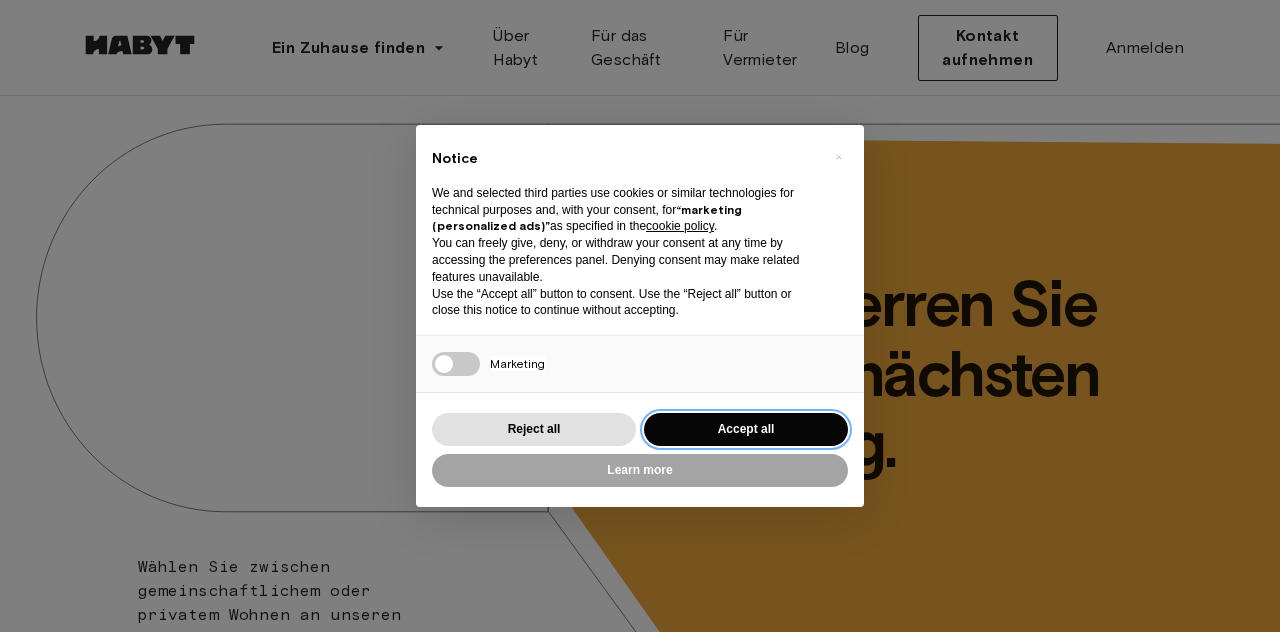 click on "Accept all" at bounding box center [746, 429] 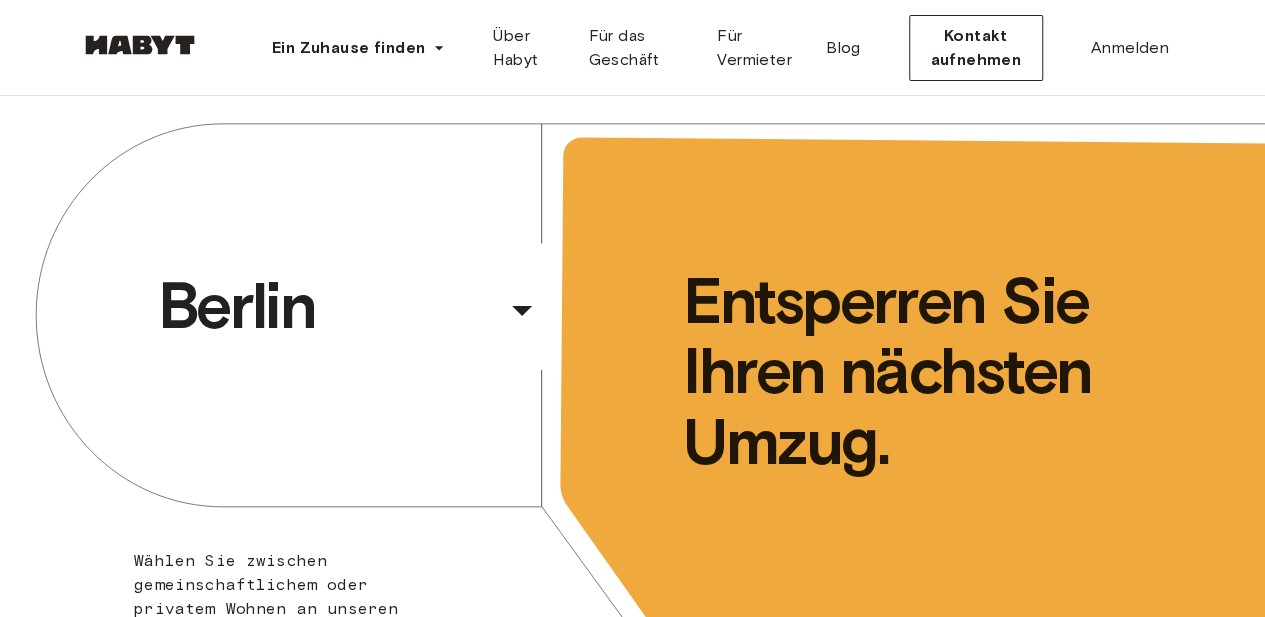 scroll, scrollTop: 0, scrollLeft: 0, axis: both 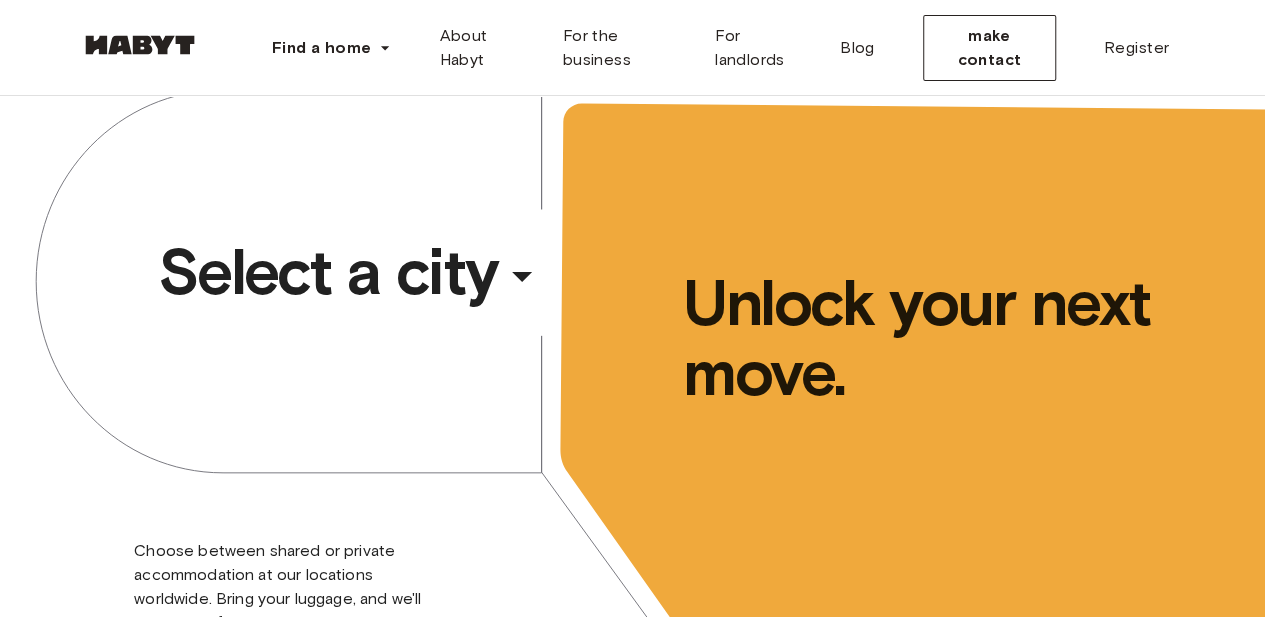click on "​" at bounding box center [549, 292] 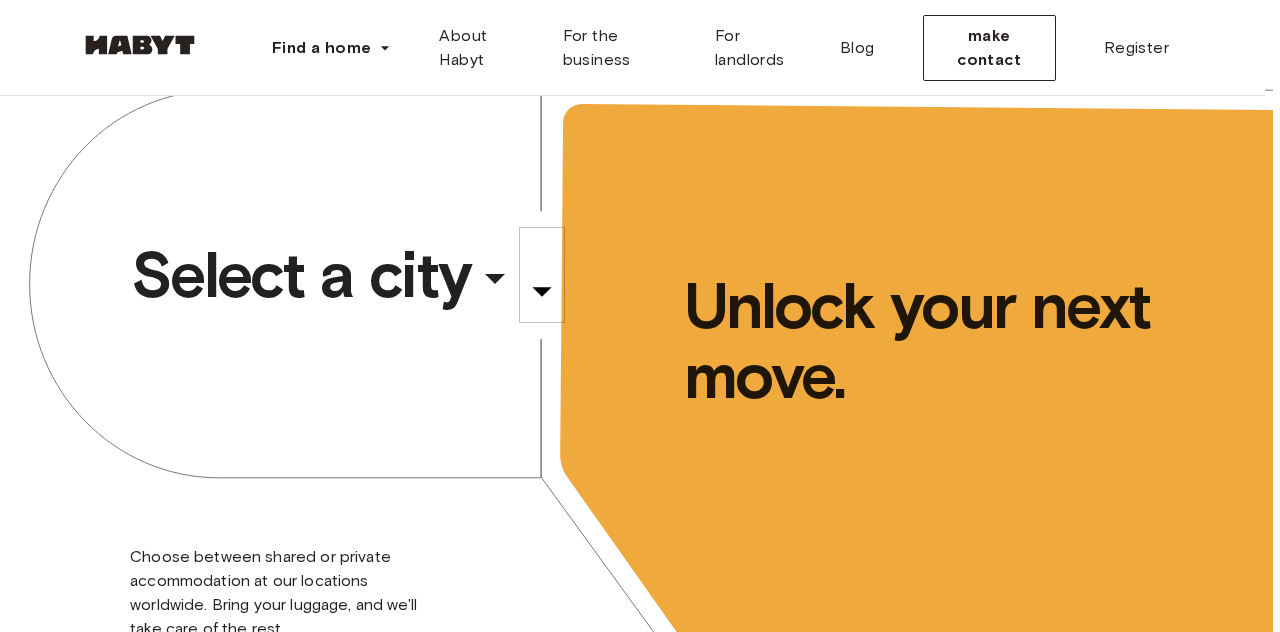 click on "Berlin" at bounding box center (67, 6158) 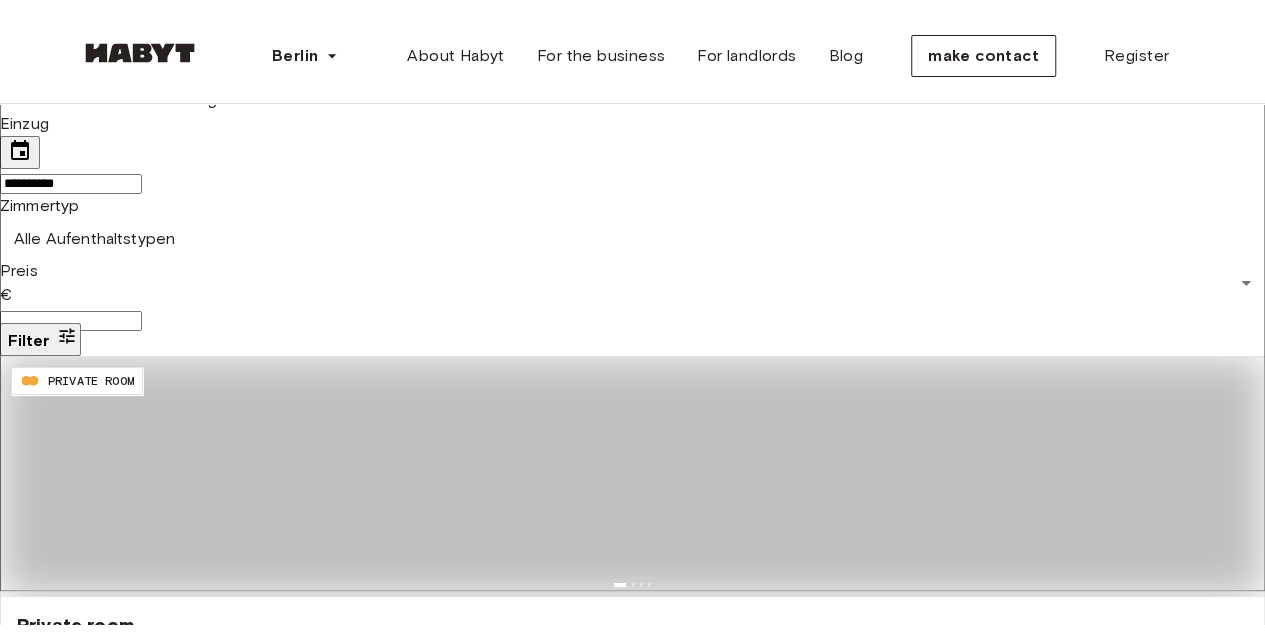 scroll, scrollTop: 0, scrollLeft: 0, axis: both 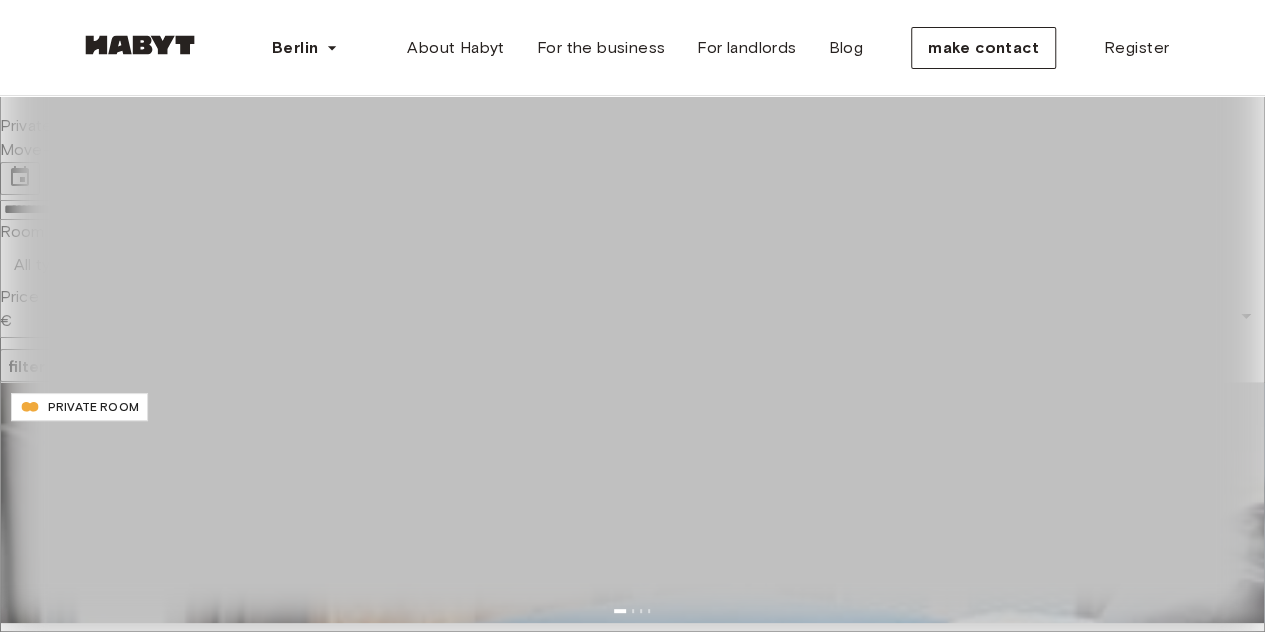 click on "filter" at bounding box center [26, 366] 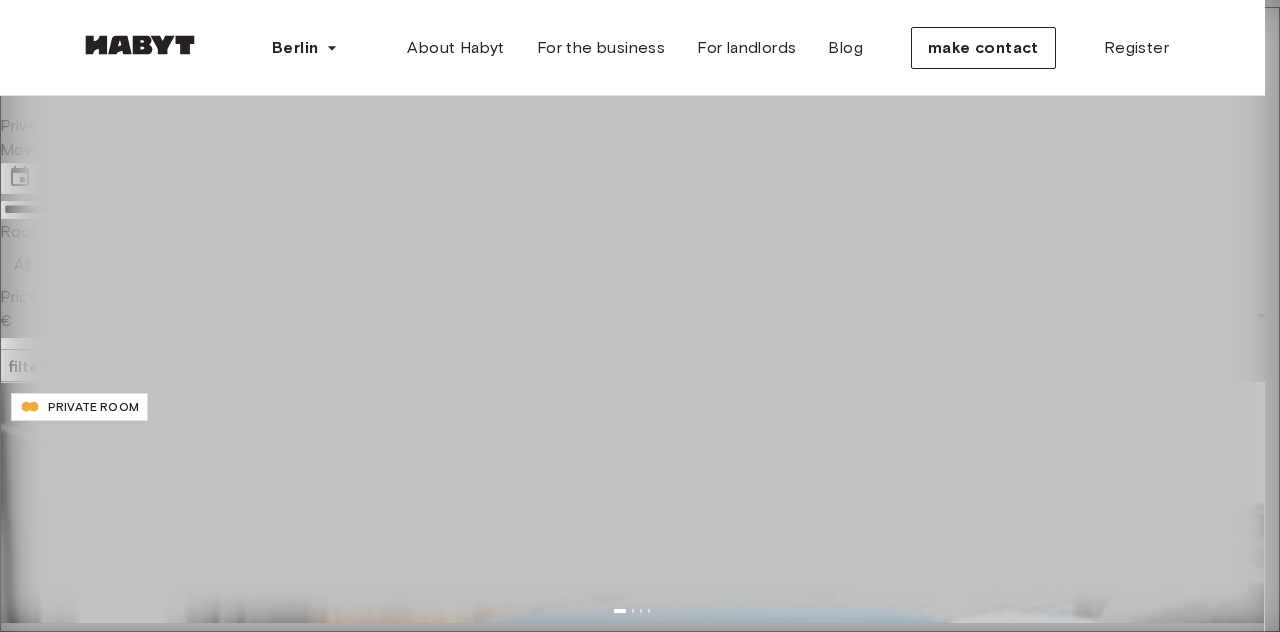 type on "***" 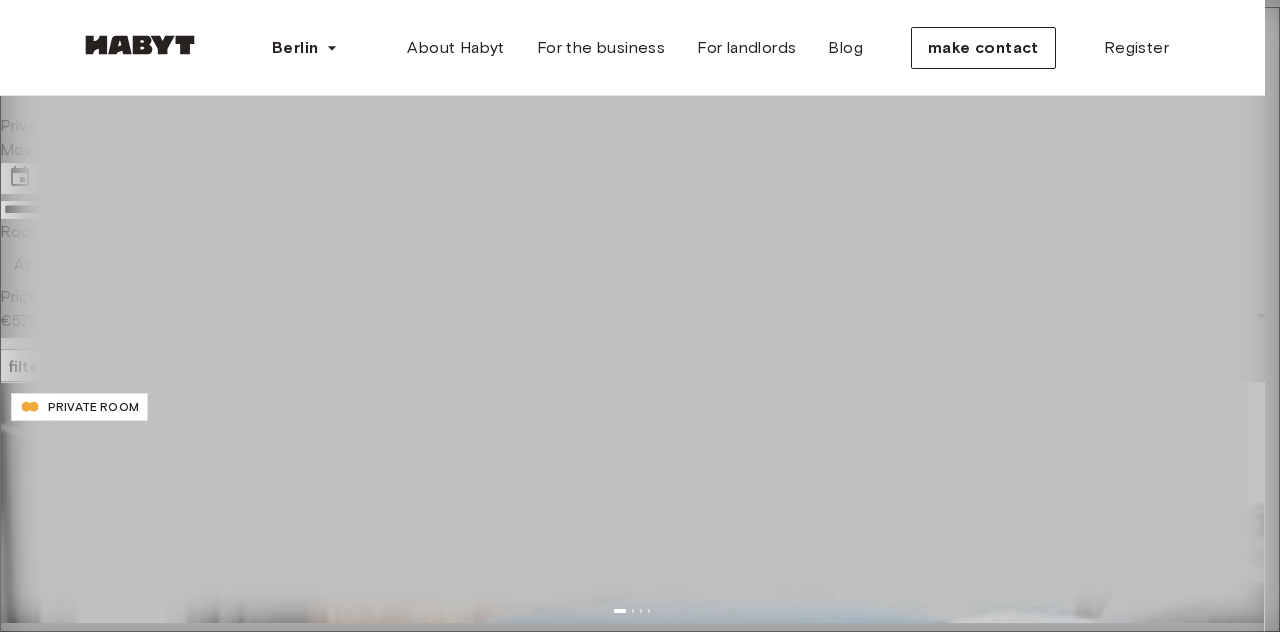 type on "**" 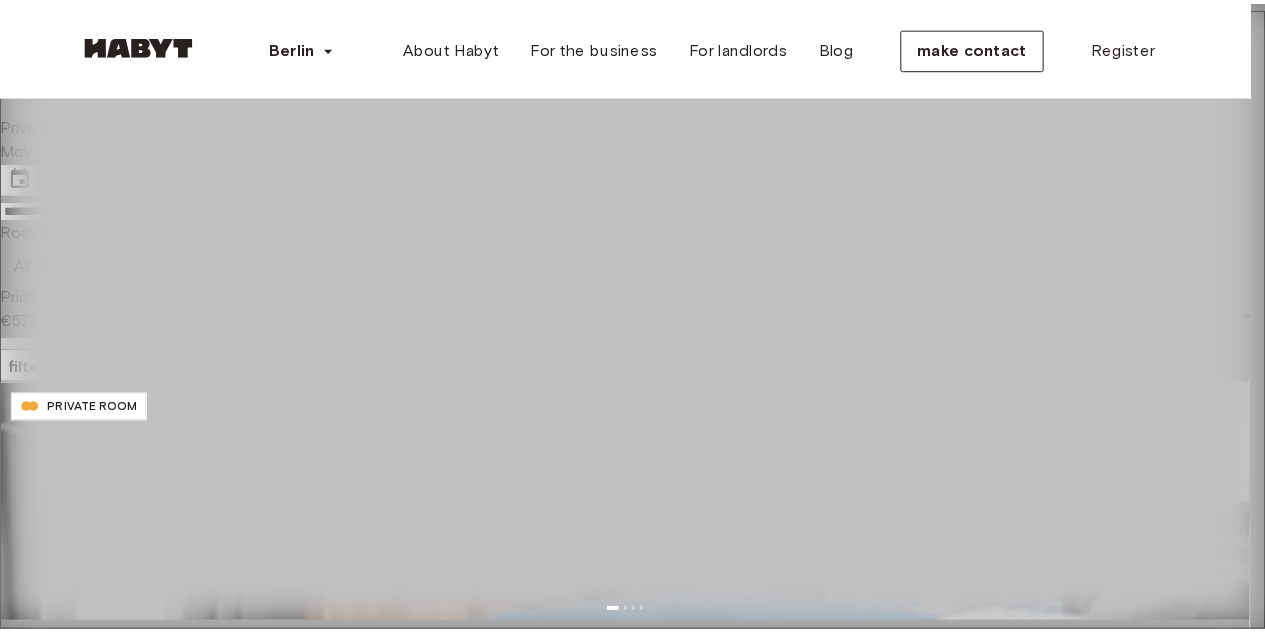 scroll, scrollTop: 114, scrollLeft: 0, axis: vertical 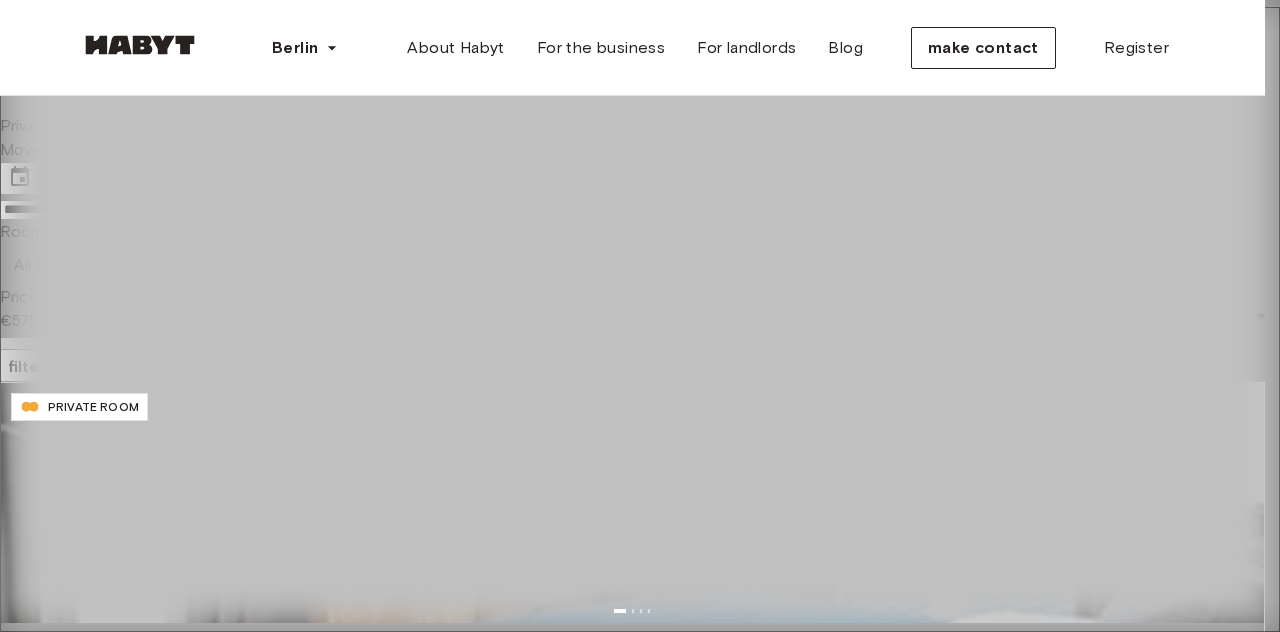 click on "Apply" at bounding box center [149, 16722] 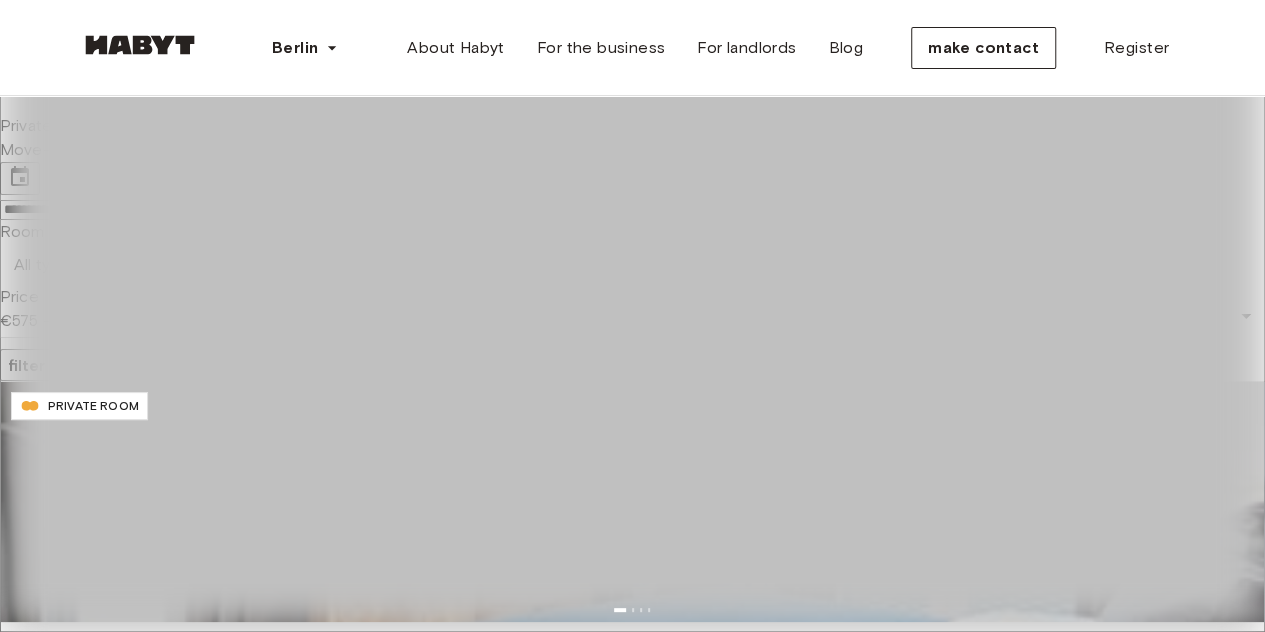 click on "filter" at bounding box center (26, 365) 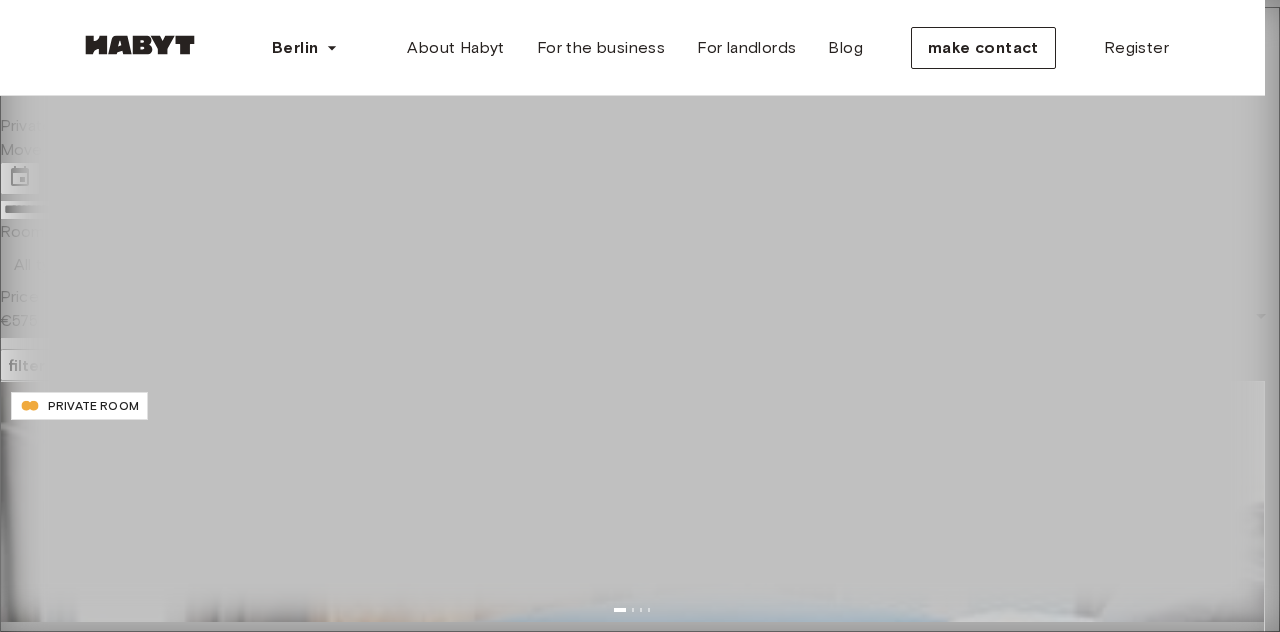 type on "*" 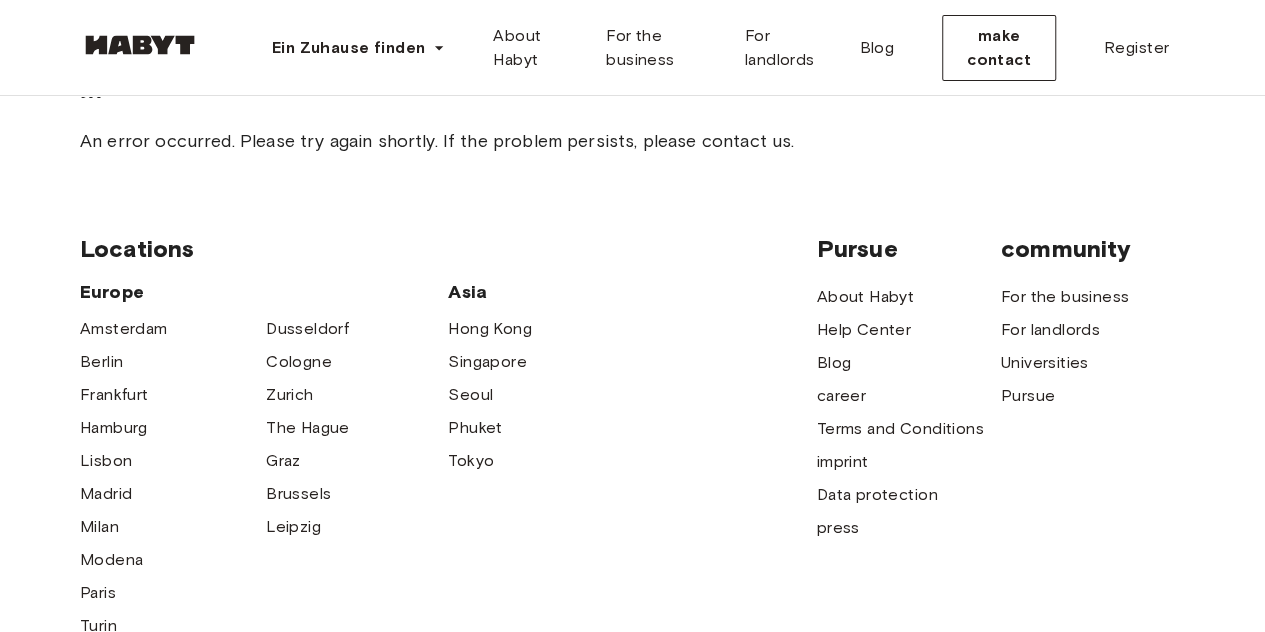 scroll, scrollTop: 0, scrollLeft: 0, axis: both 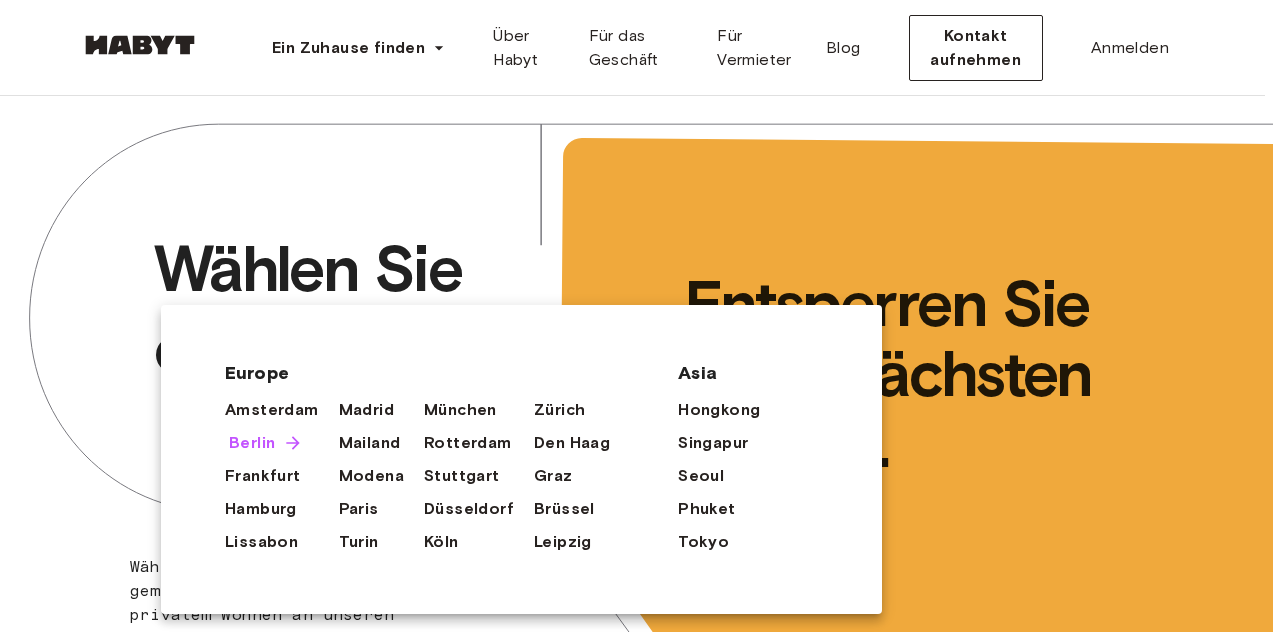 click on "Berlin" at bounding box center (252, 443) 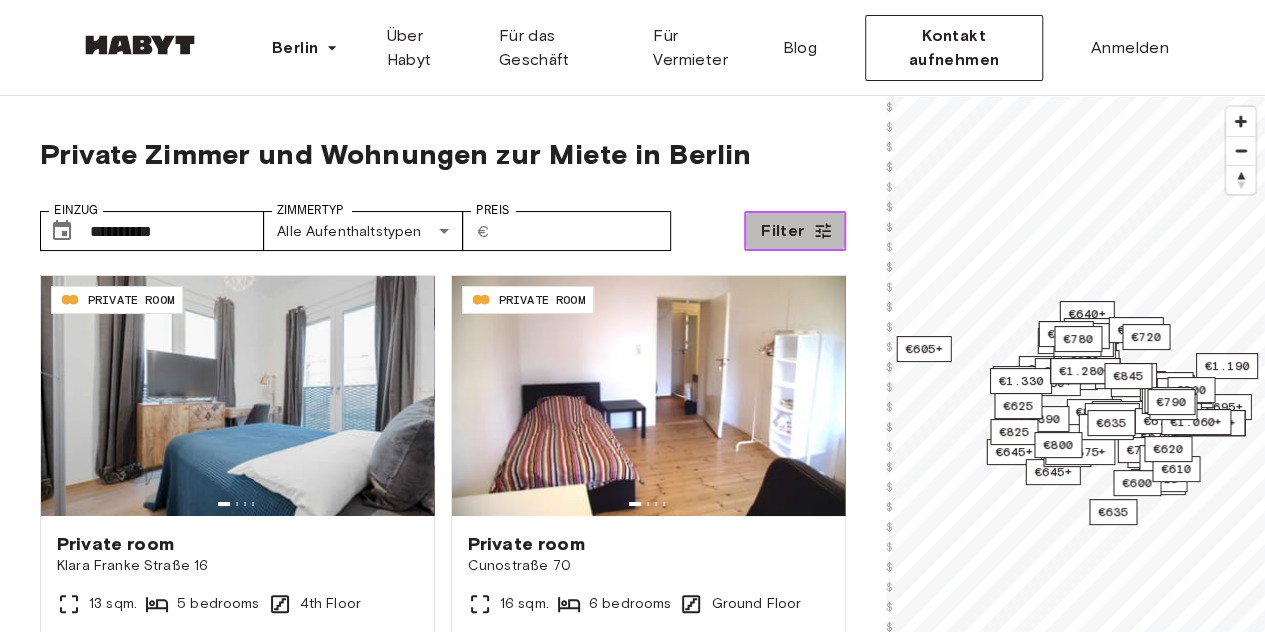 click on "Filter" at bounding box center [782, 231] 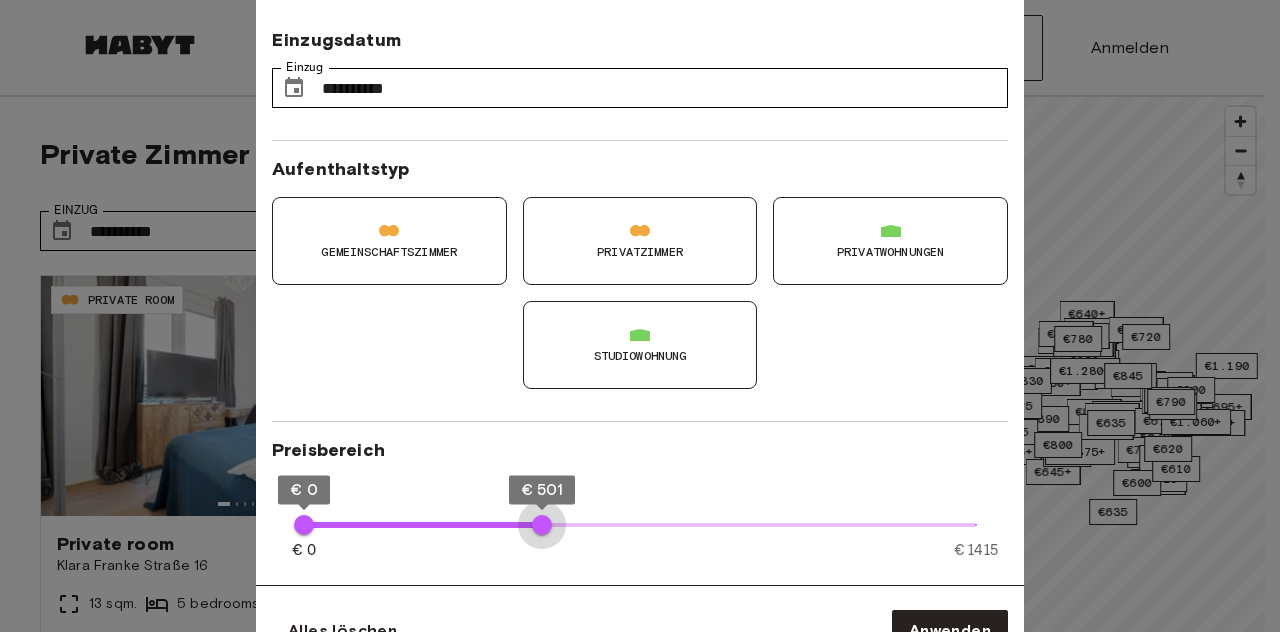 type on "***" 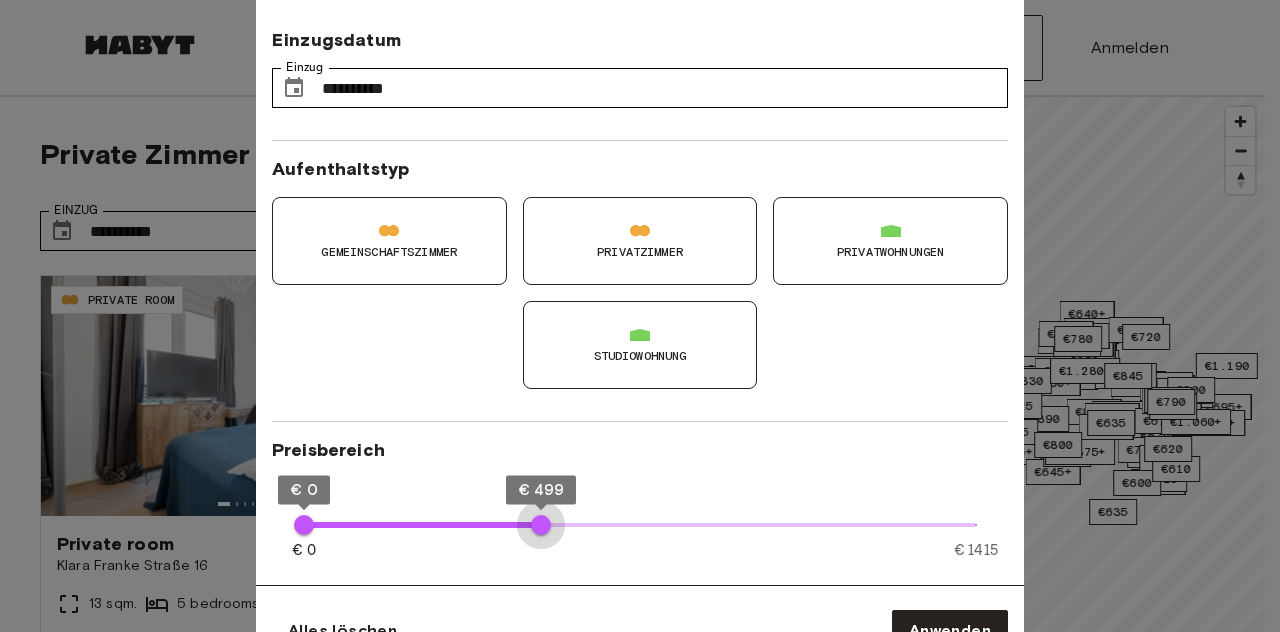 drag, startPoint x: 962, startPoint y: 525, endPoint x: 540, endPoint y: 545, distance: 422.47366 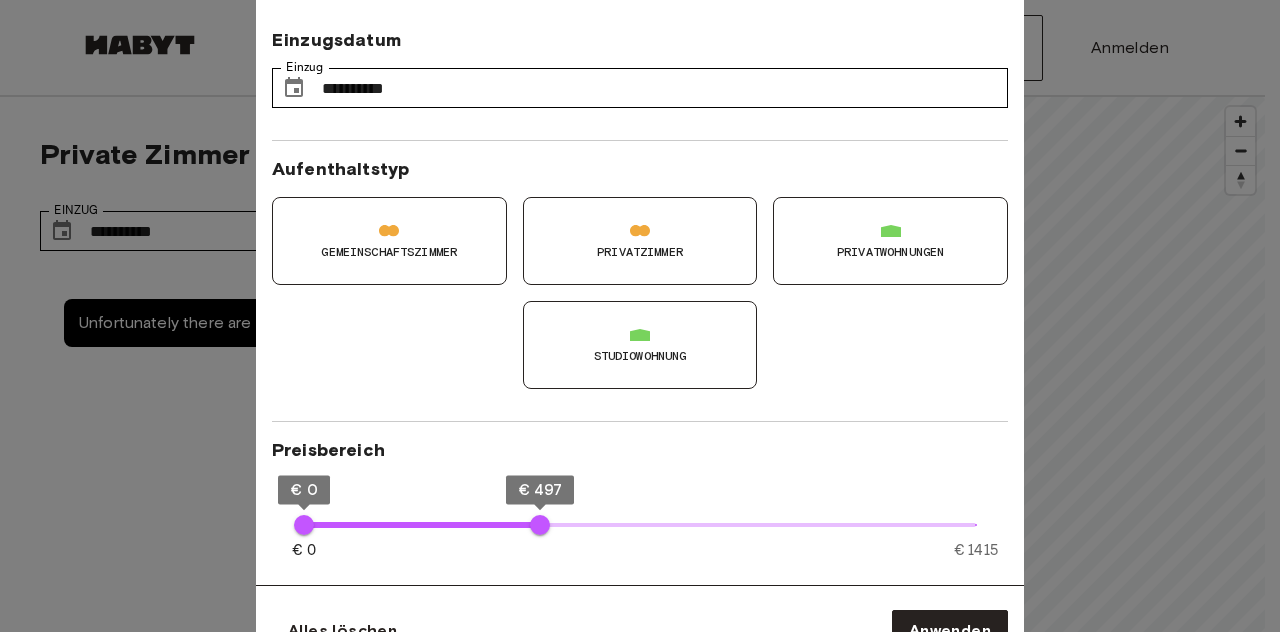click on "€ 0 € 1415 € 0 € 497" at bounding box center [640, 522] 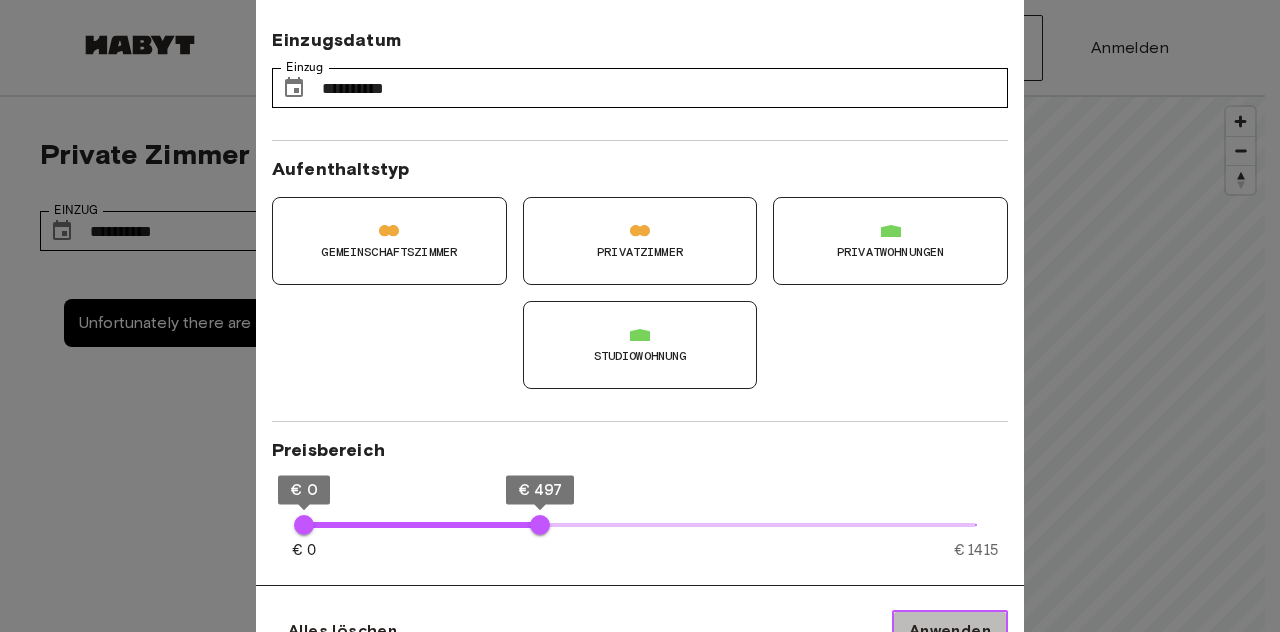 click on "Anwenden" at bounding box center [950, 631] 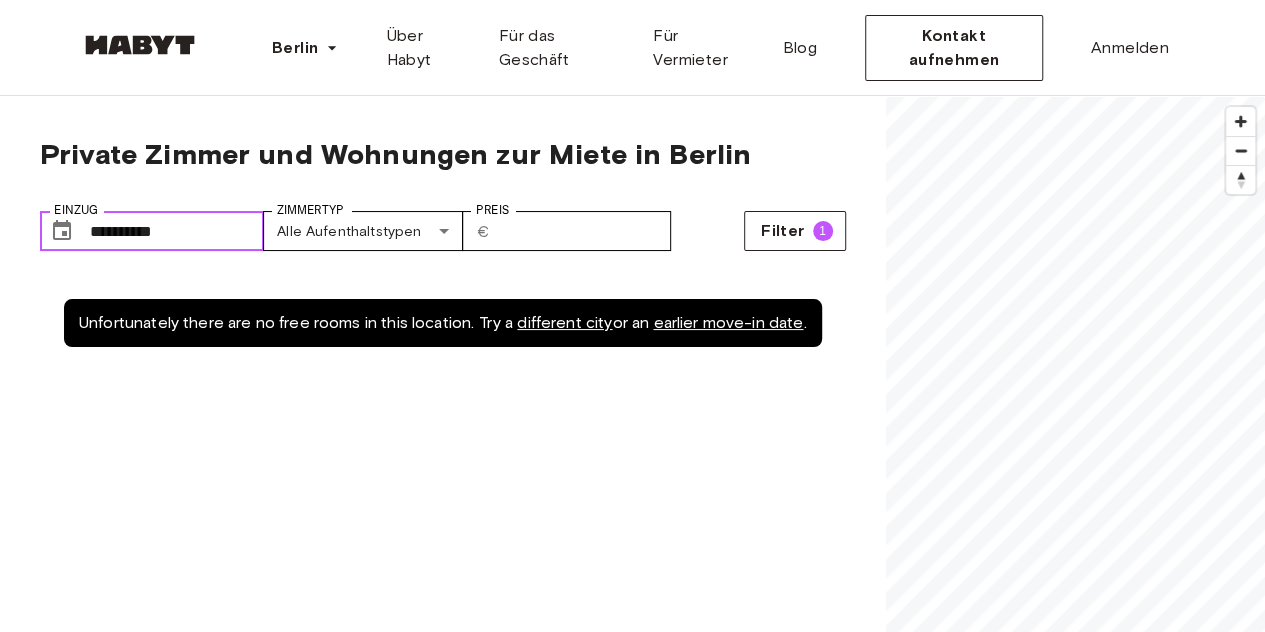click on "**********" at bounding box center (177, 231) 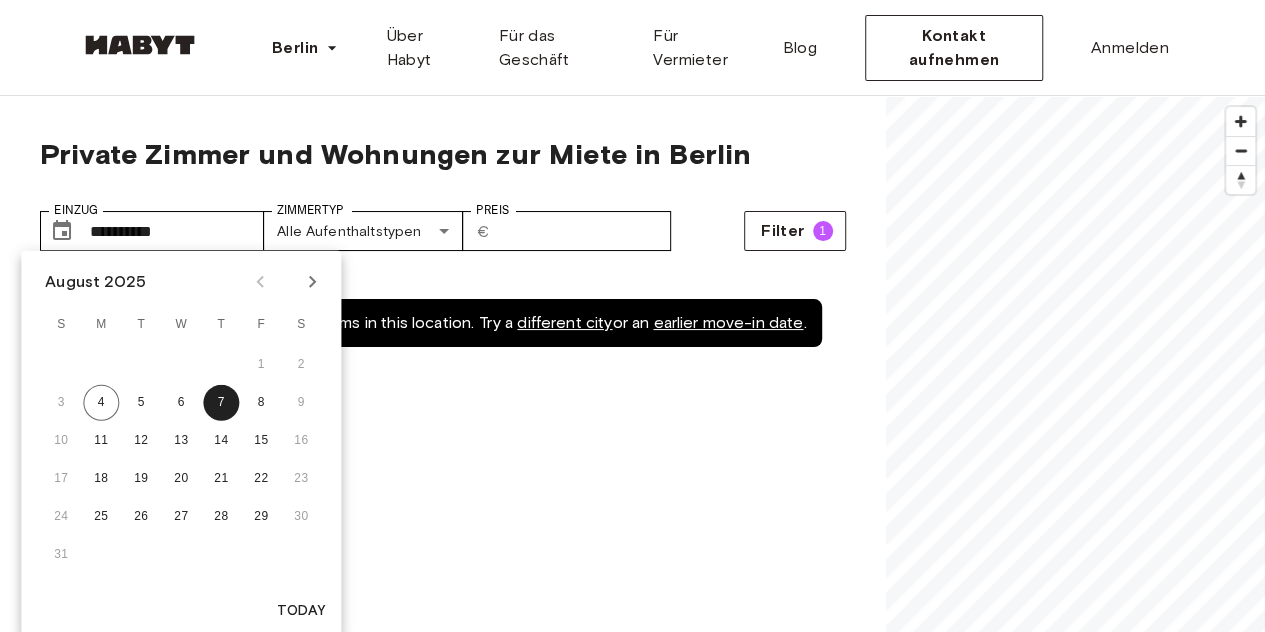 click 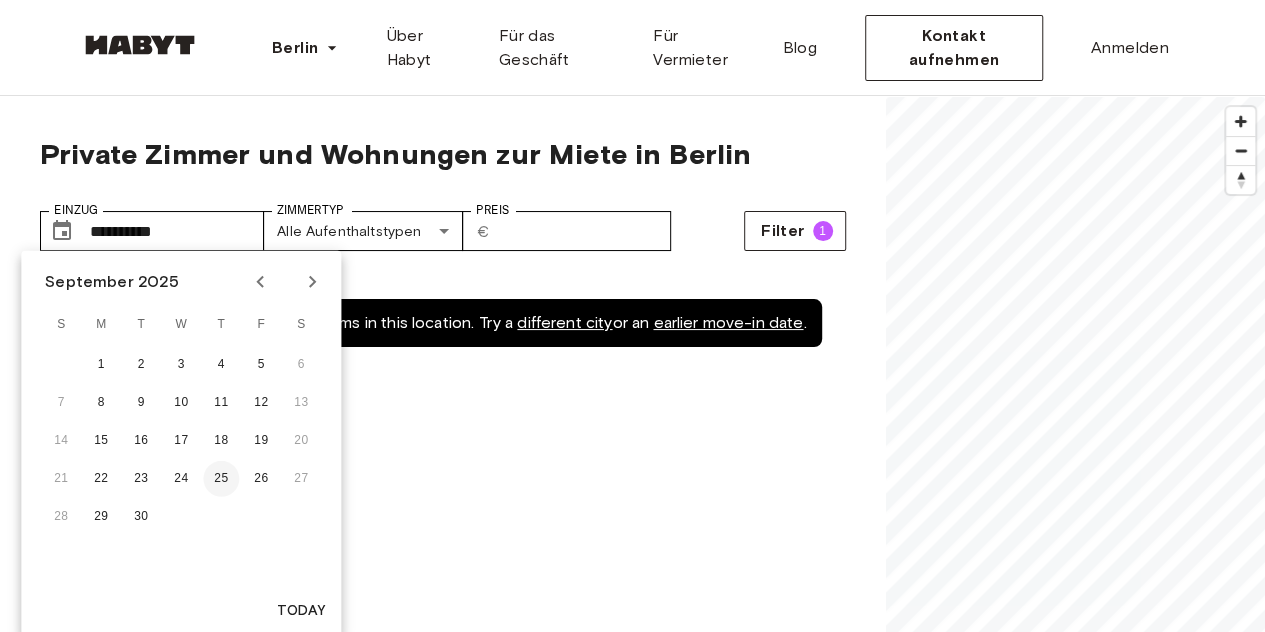 click on "25" at bounding box center (221, 479) 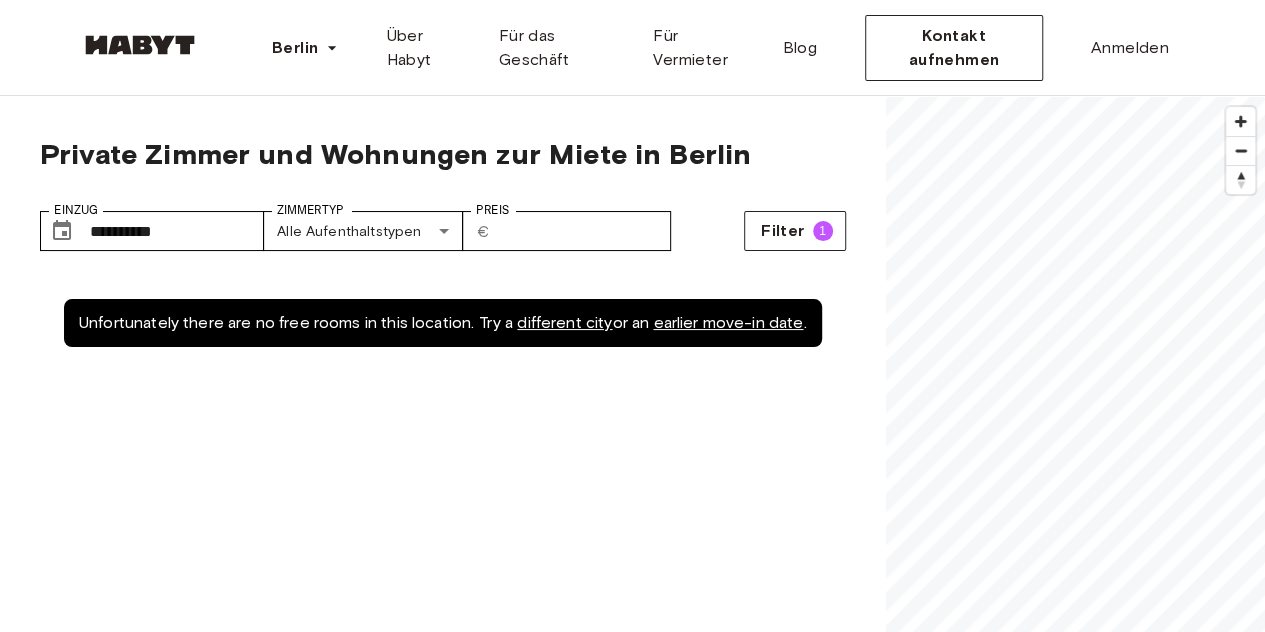 type on "**********" 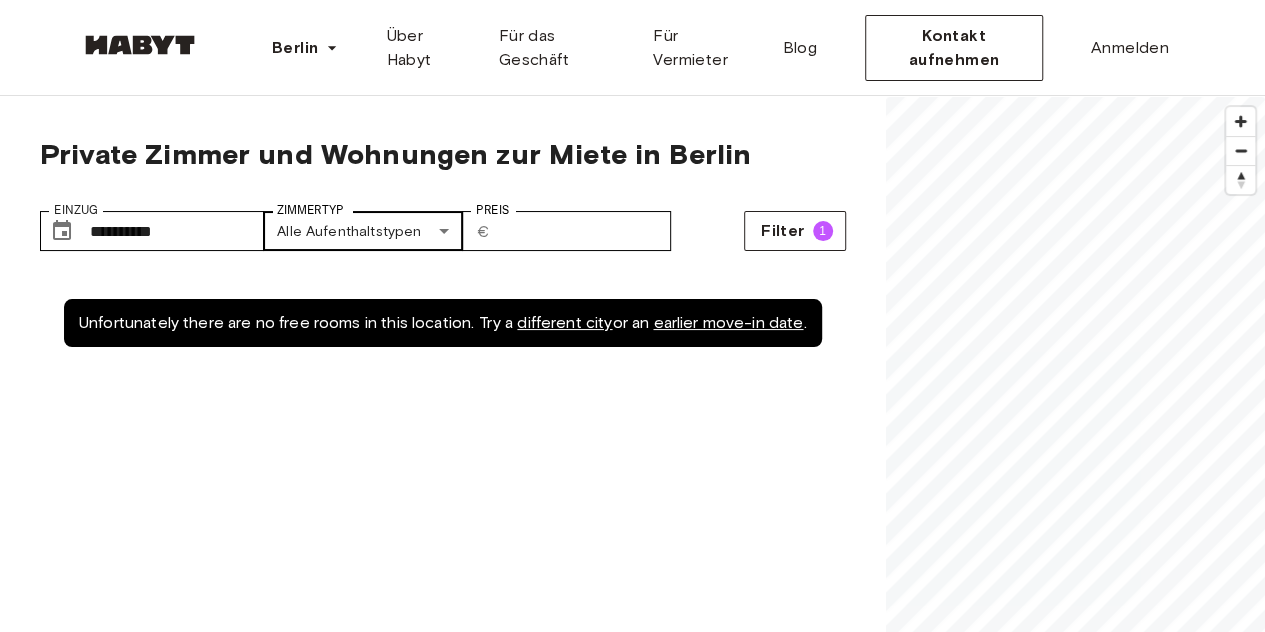 click on "**********" at bounding box center (632, 2433) 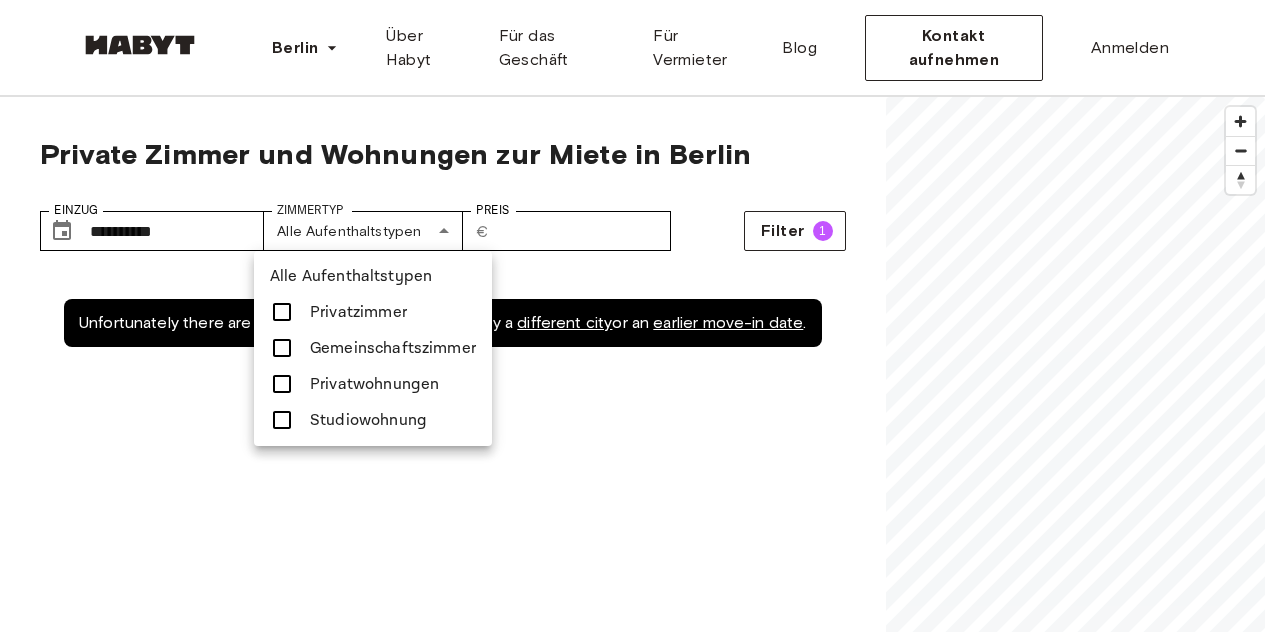 click at bounding box center (640, 316) 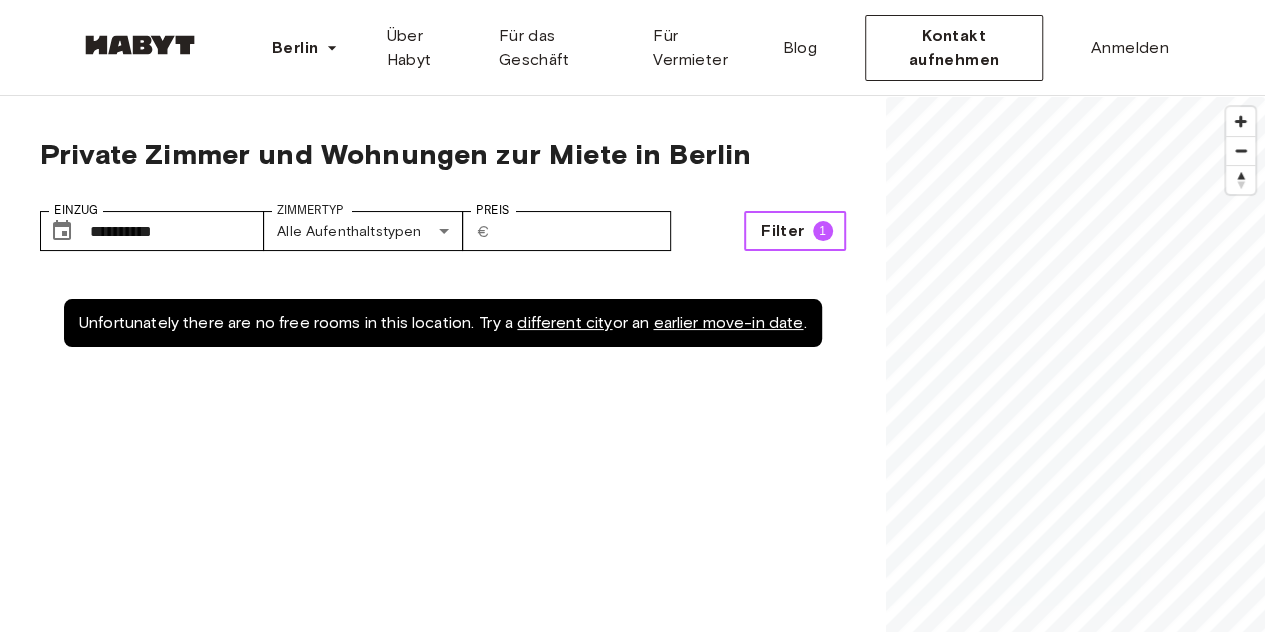 click on "Filter 1" at bounding box center (794, 231) 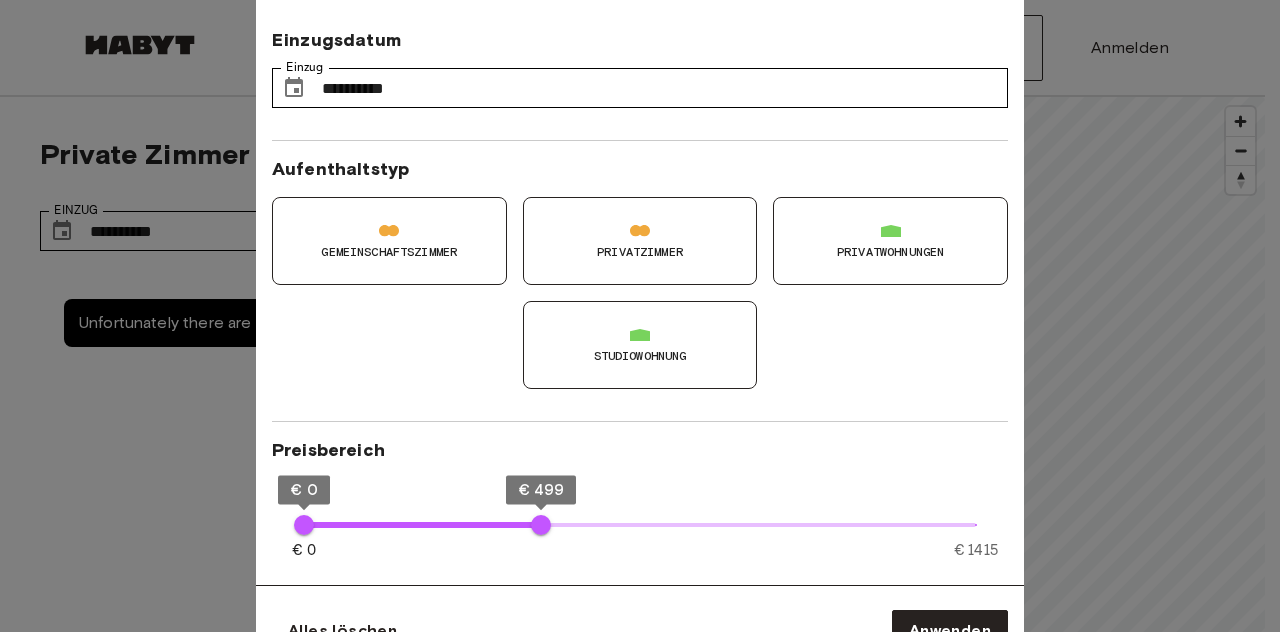 type on "***" 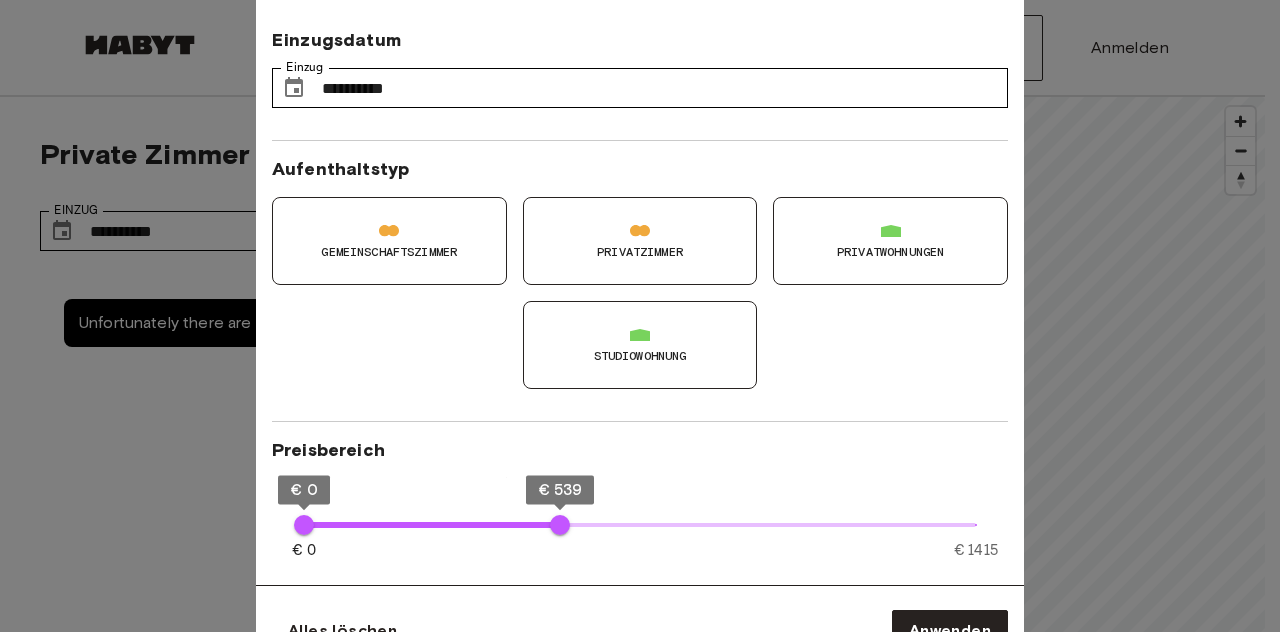 type on "**" 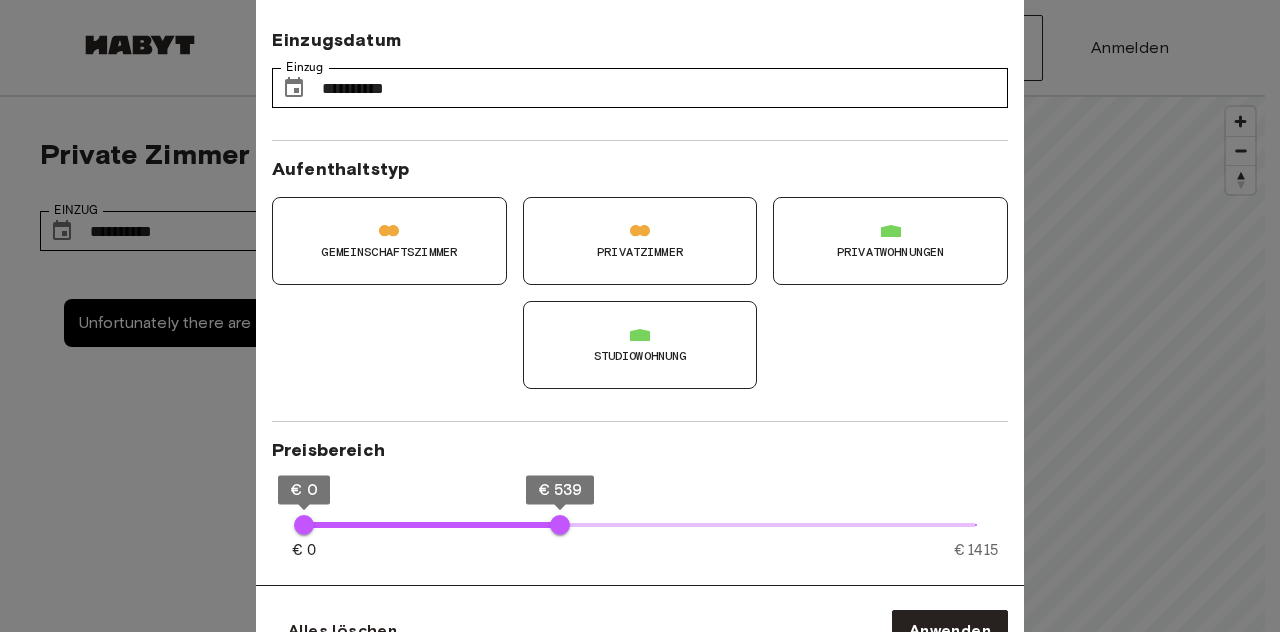 type on "***" 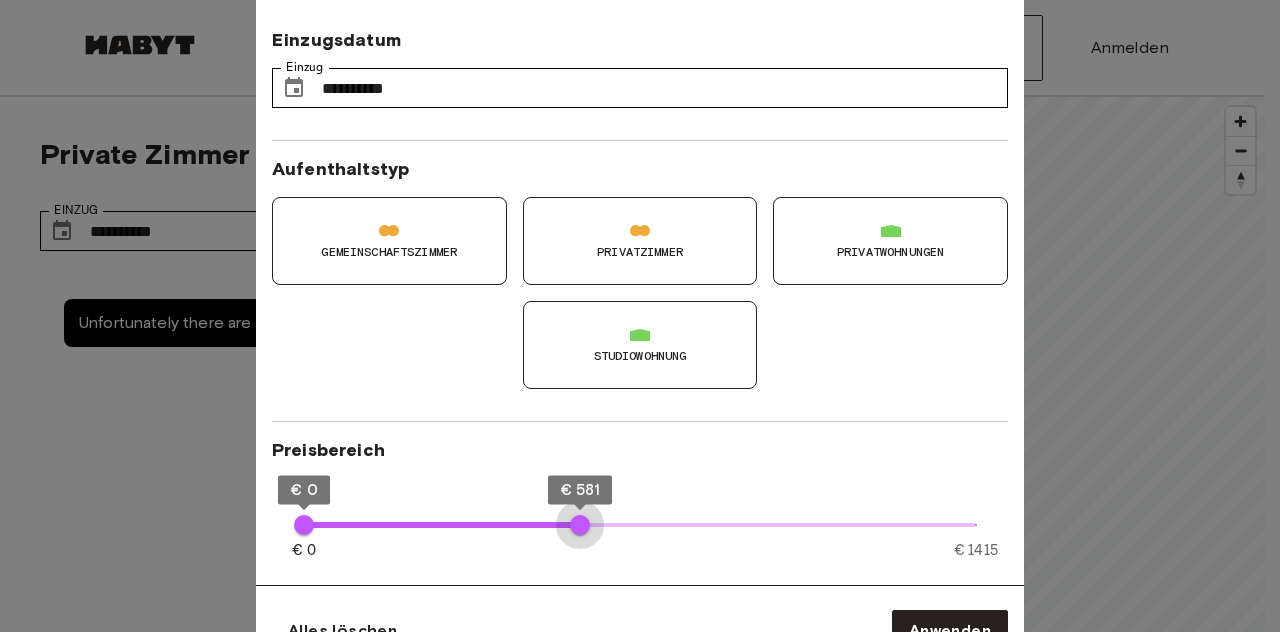 click on "€ 581" at bounding box center [580, 525] 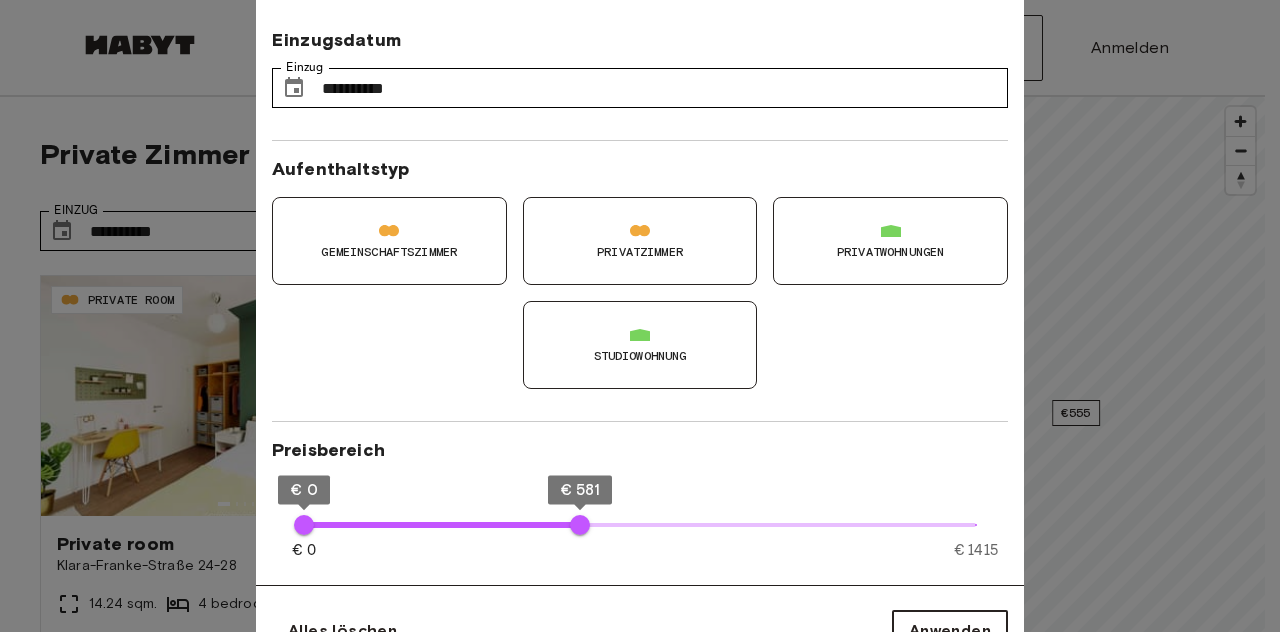 type on "**" 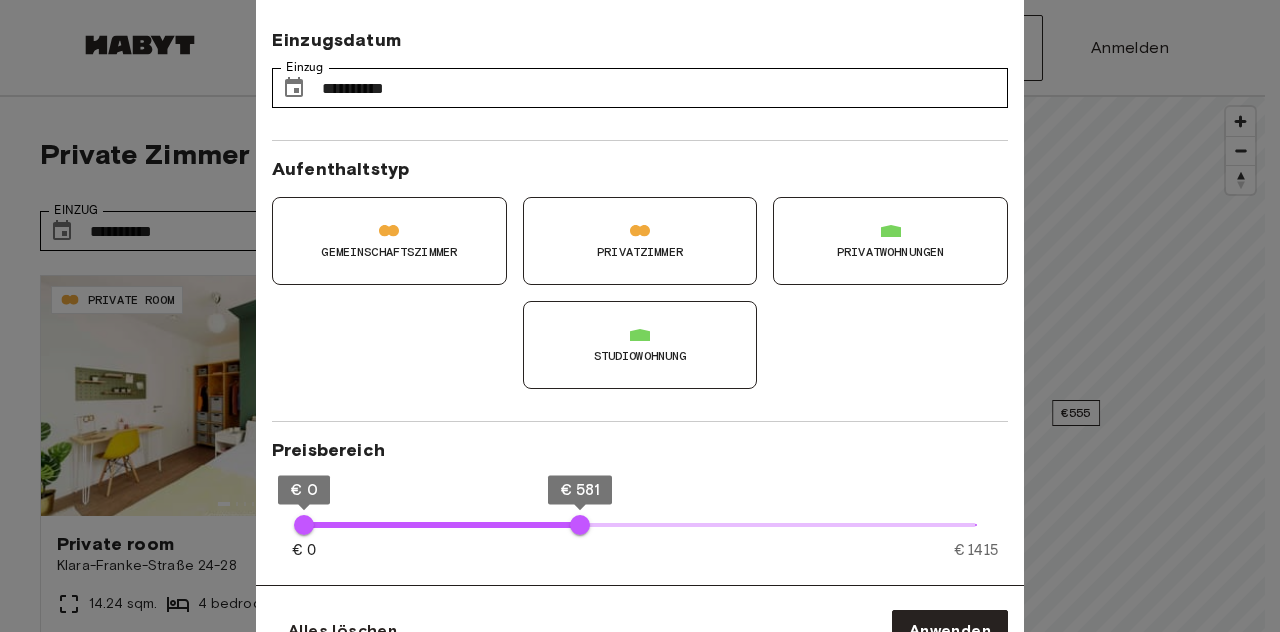 click at bounding box center (640, 316) 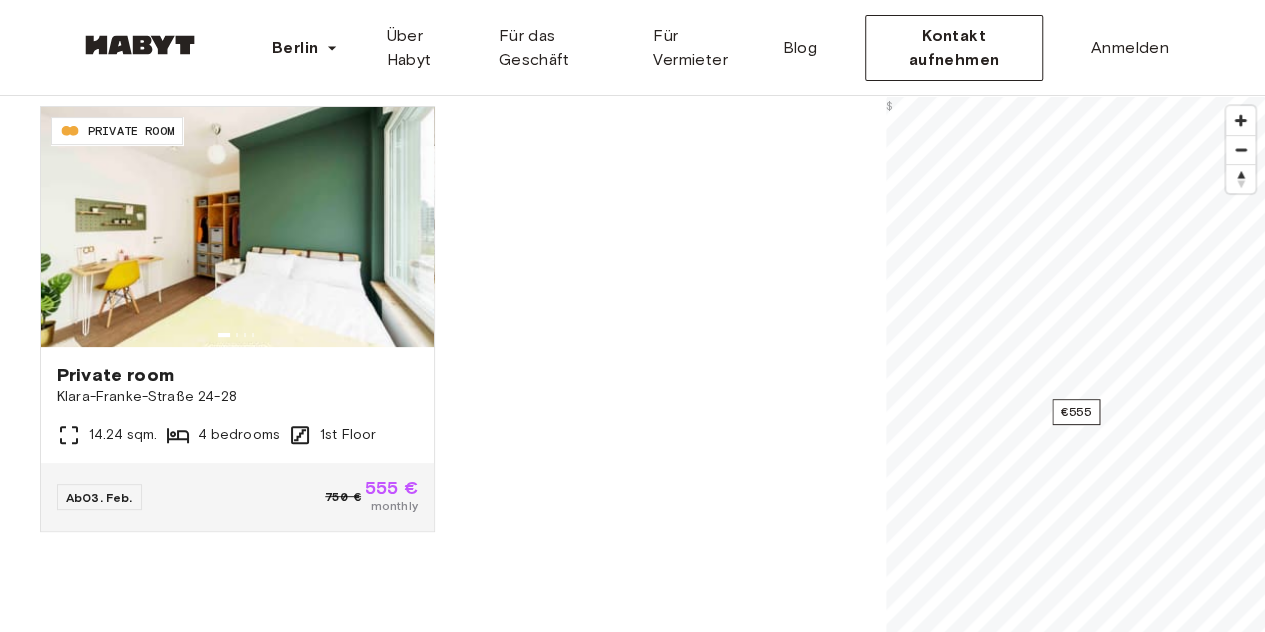 scroll, scrollTop: 164, scrollLeft: 0, axis: vertical 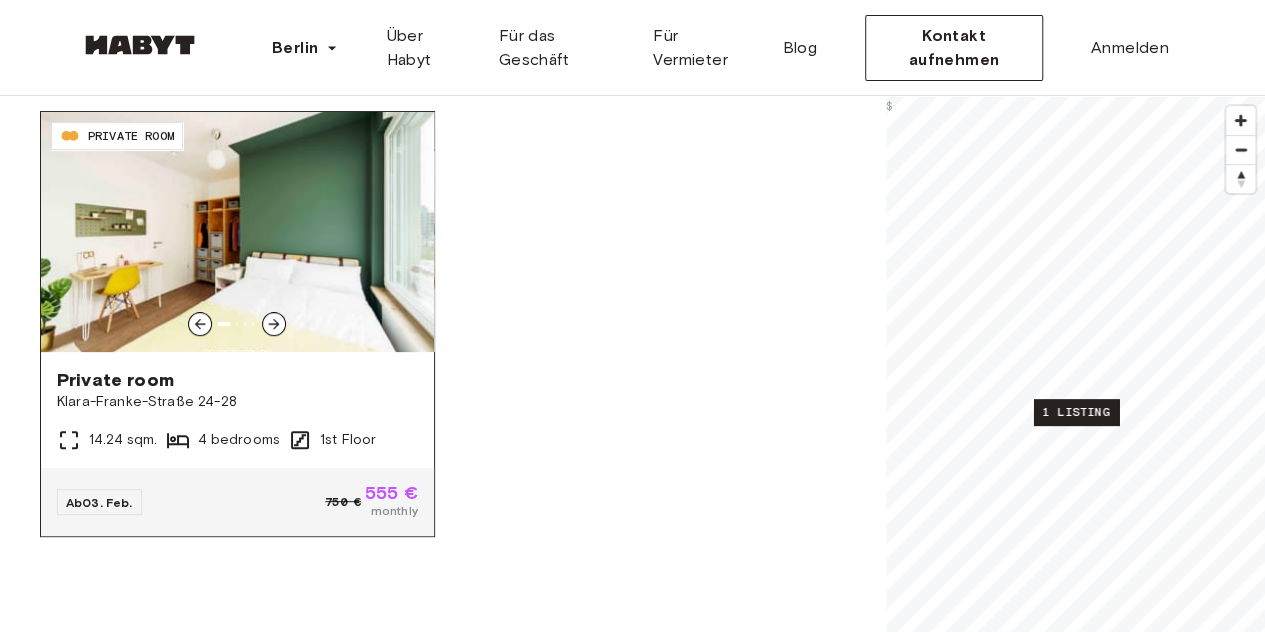 click on "Private room" at bounding box center (237, 380) 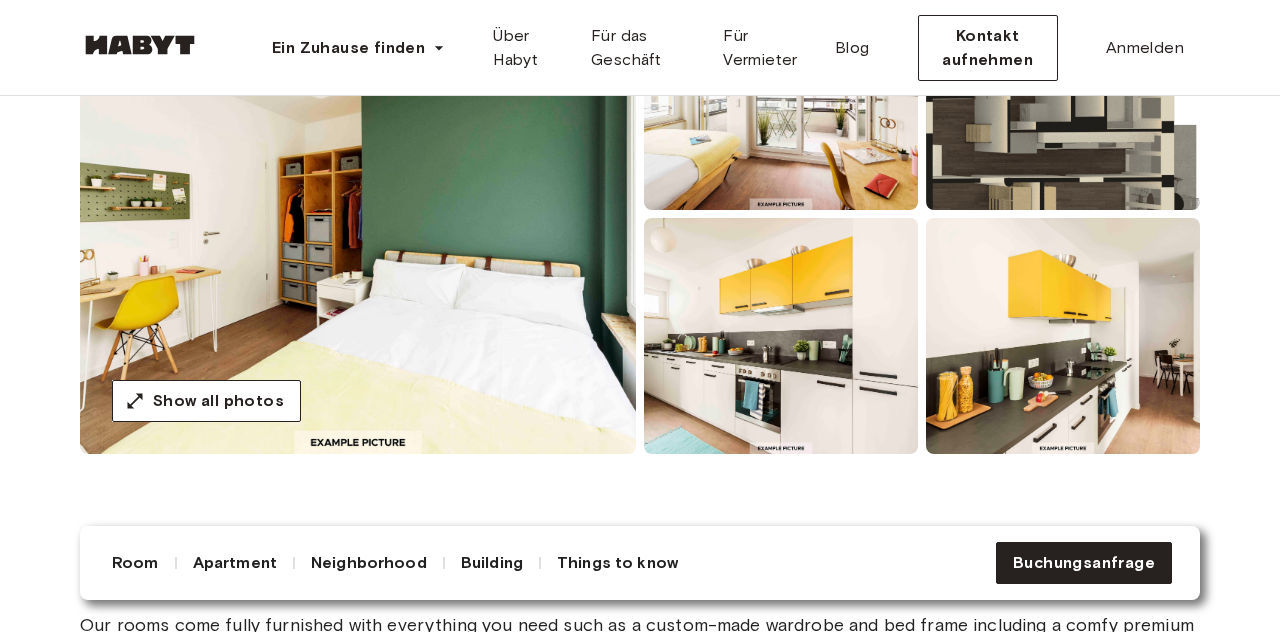scroll, scrollTop: 296, scrollLeft: 0, axis: vertical 